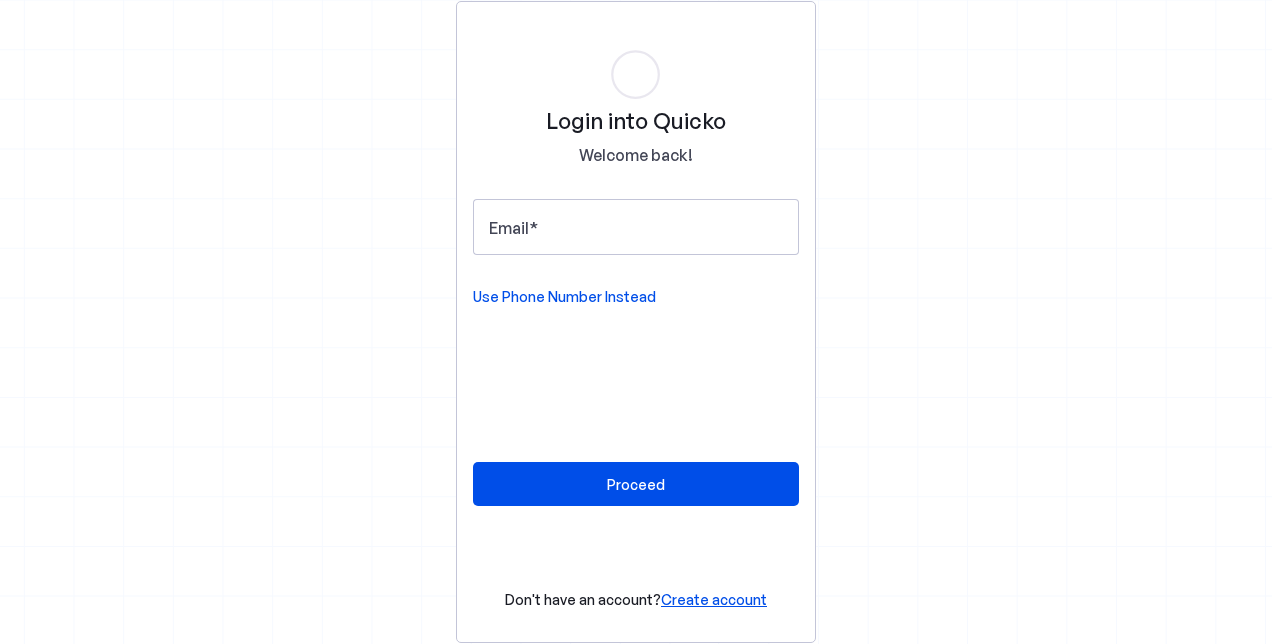 scroll, scrollTop: 0, scrollLeft: 0, axis: both 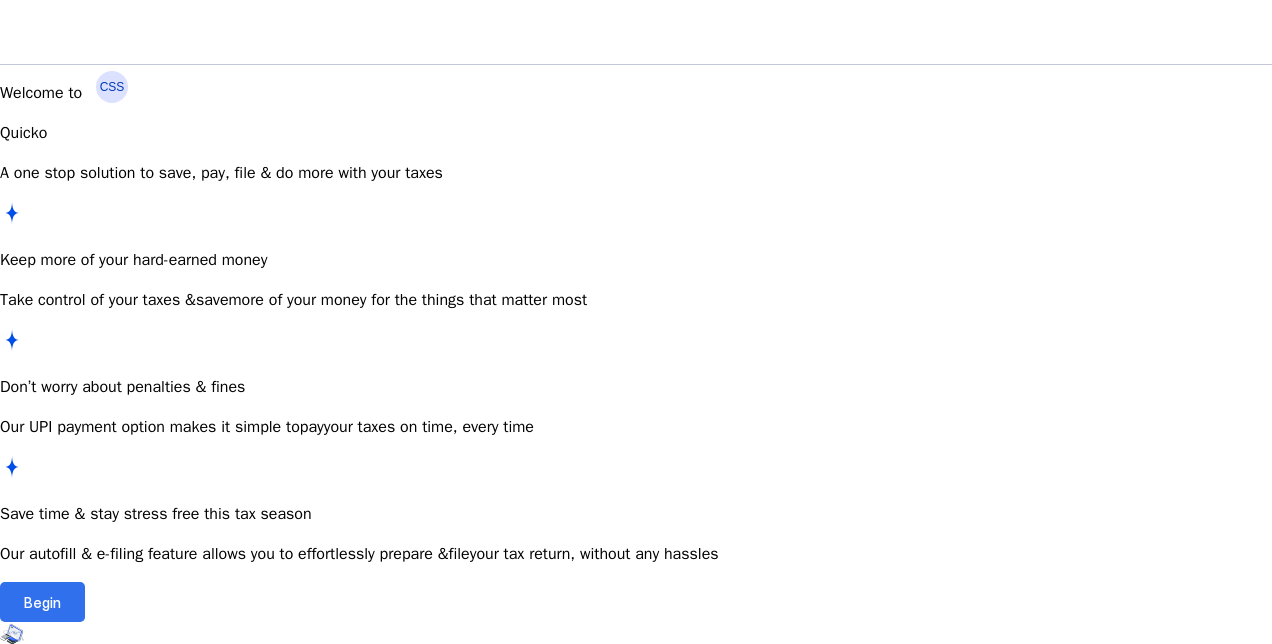 click on "Begin" at bounding box center [42, 602] 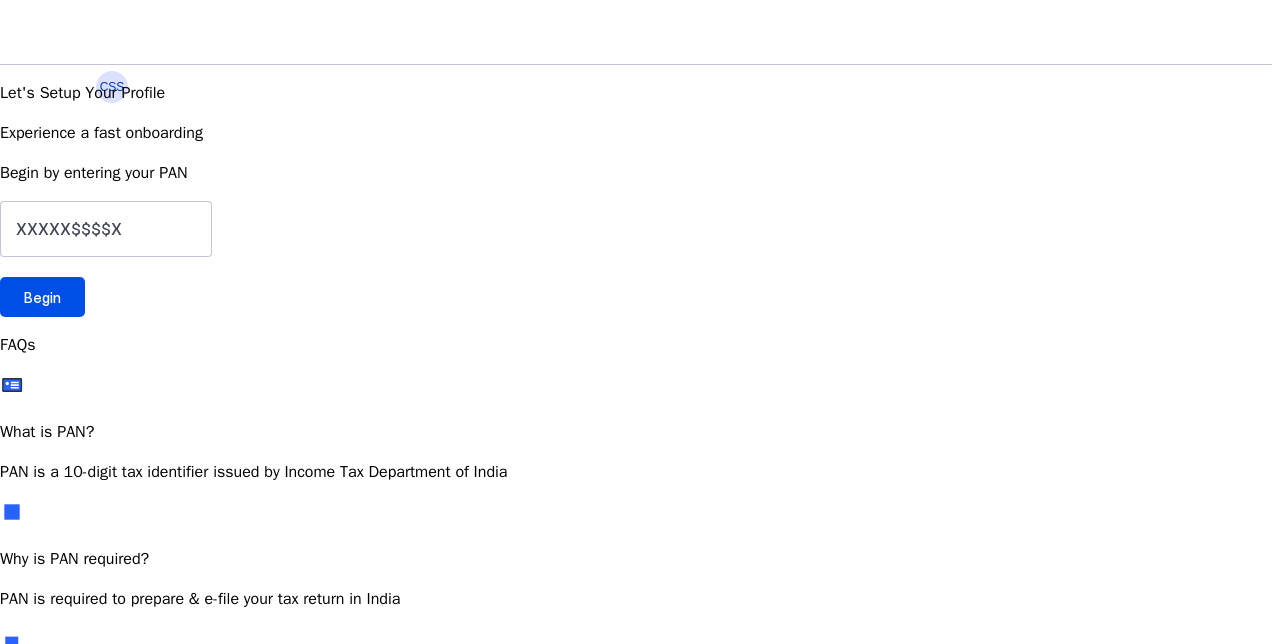 click on "CSS" at bounding box center [112, 87] 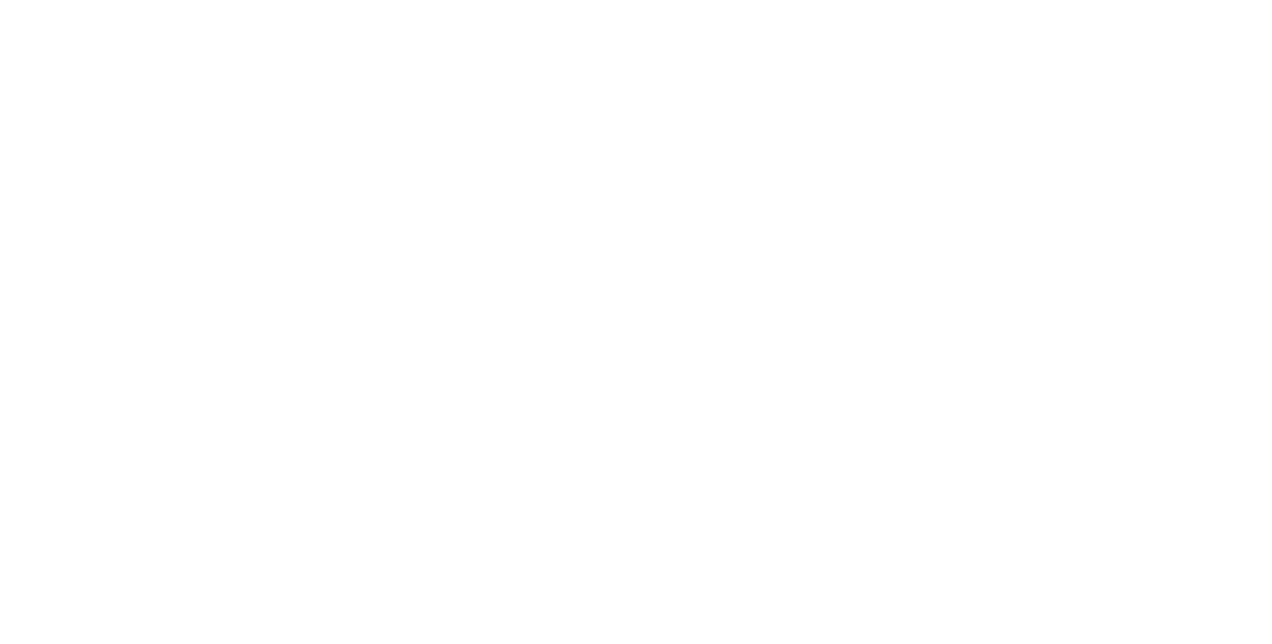 scroll, scrollTop: 0, scrollLeft: 0, axis: both 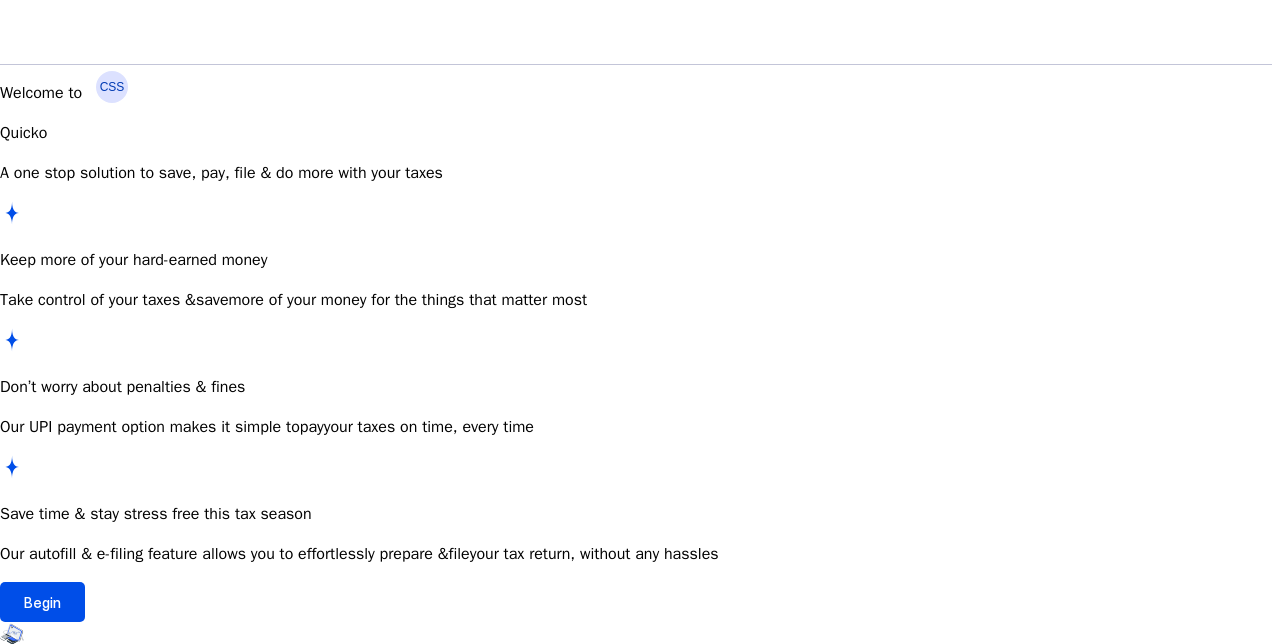 click on "CSS" at bounding box center (112, 87) 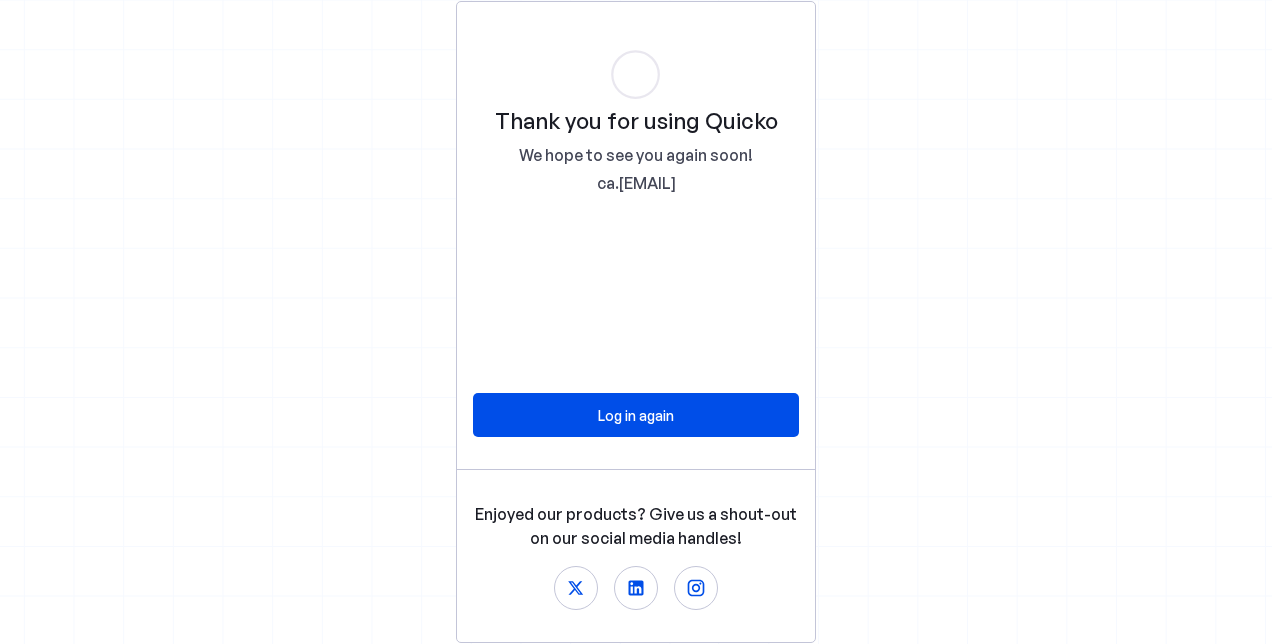 scroll, scrollTop: 0, scrollLeft: 0, axis: both 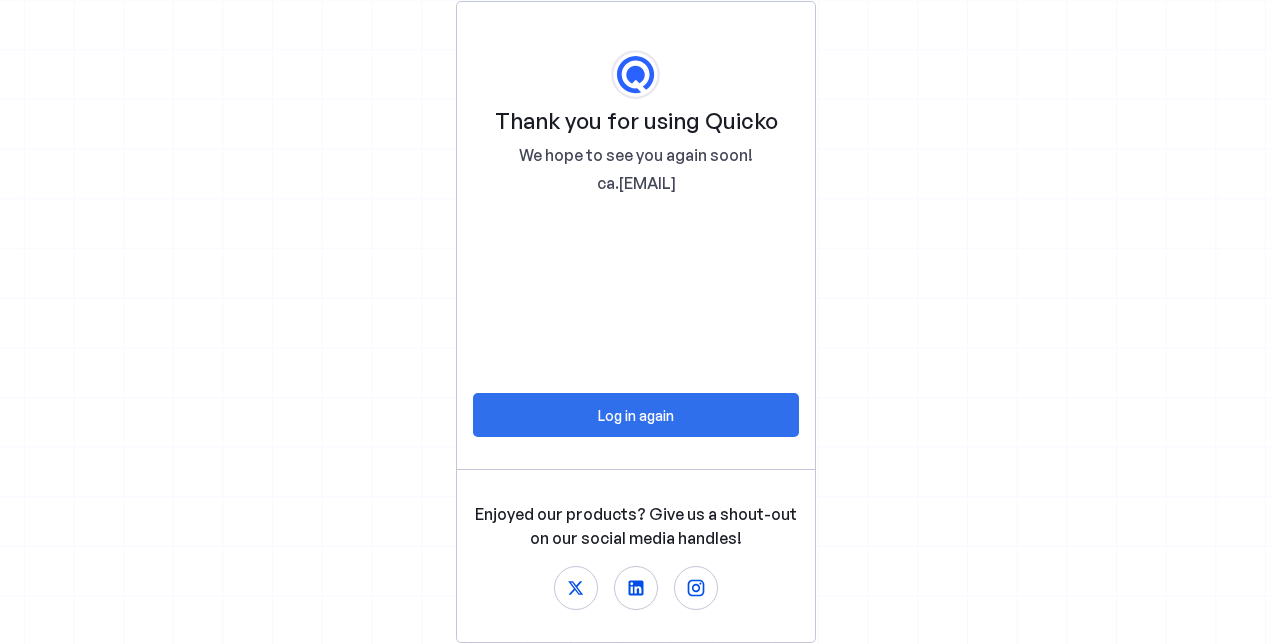 click on "Log in again" at bounding box center [636, 415] 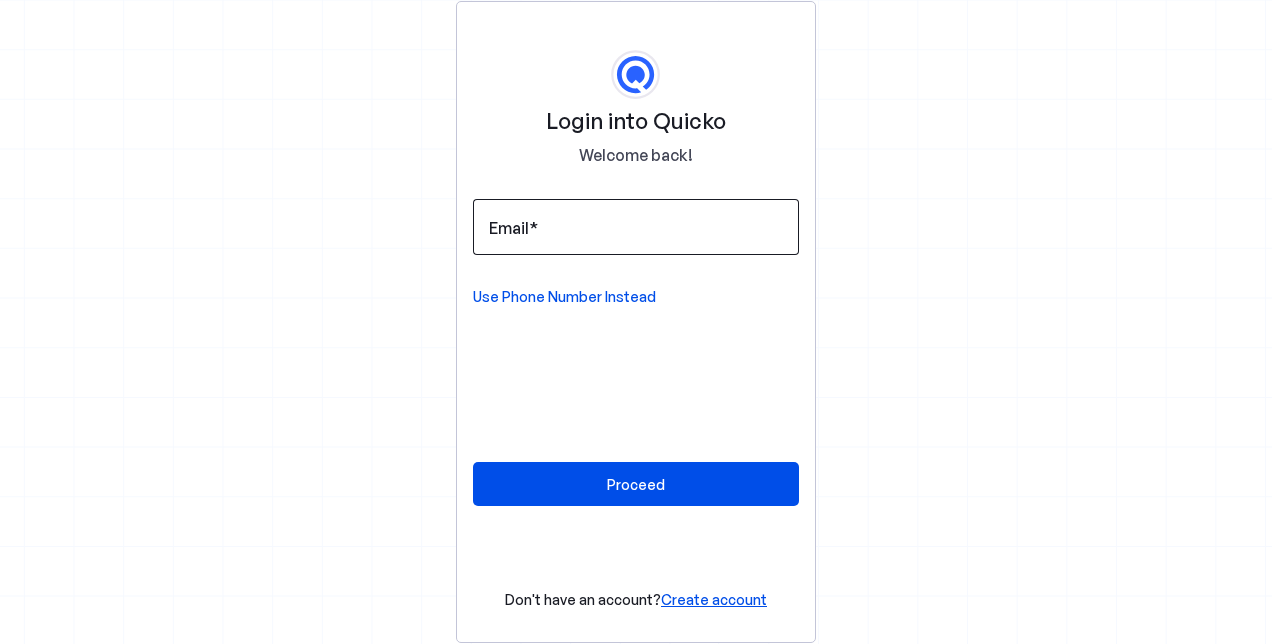 click at bounding box center [636, 227] 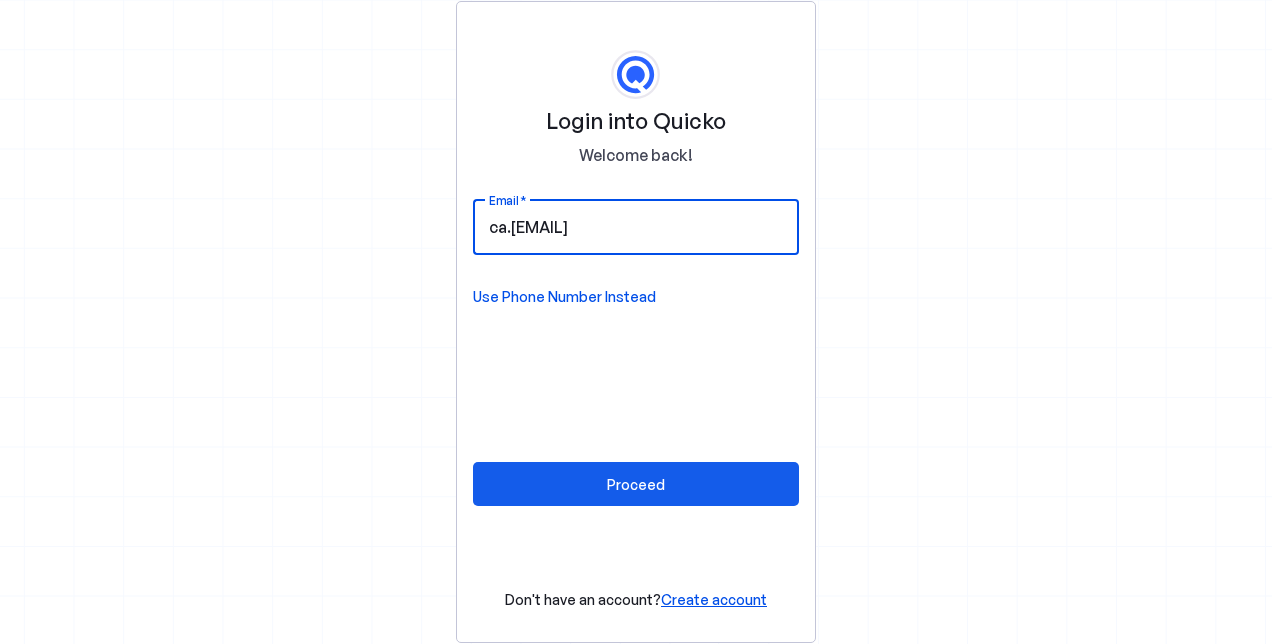 type on "ca.sureshsinghi003@live.com" 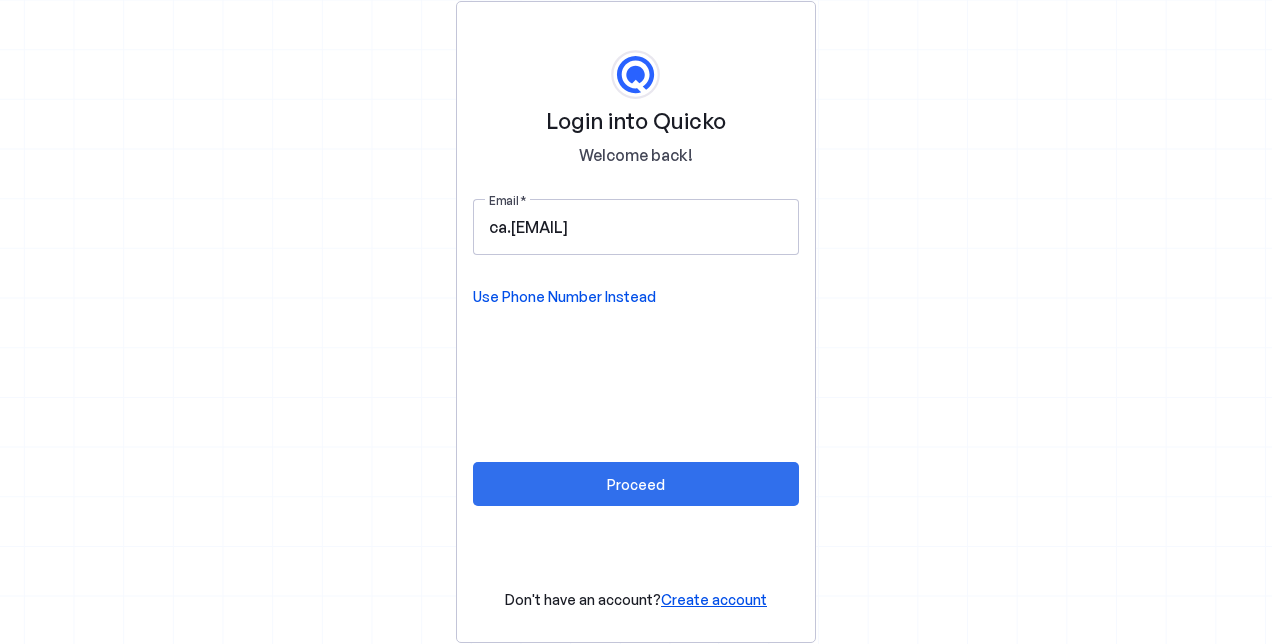 click on "Proceed" at bounding box center [636, 484] 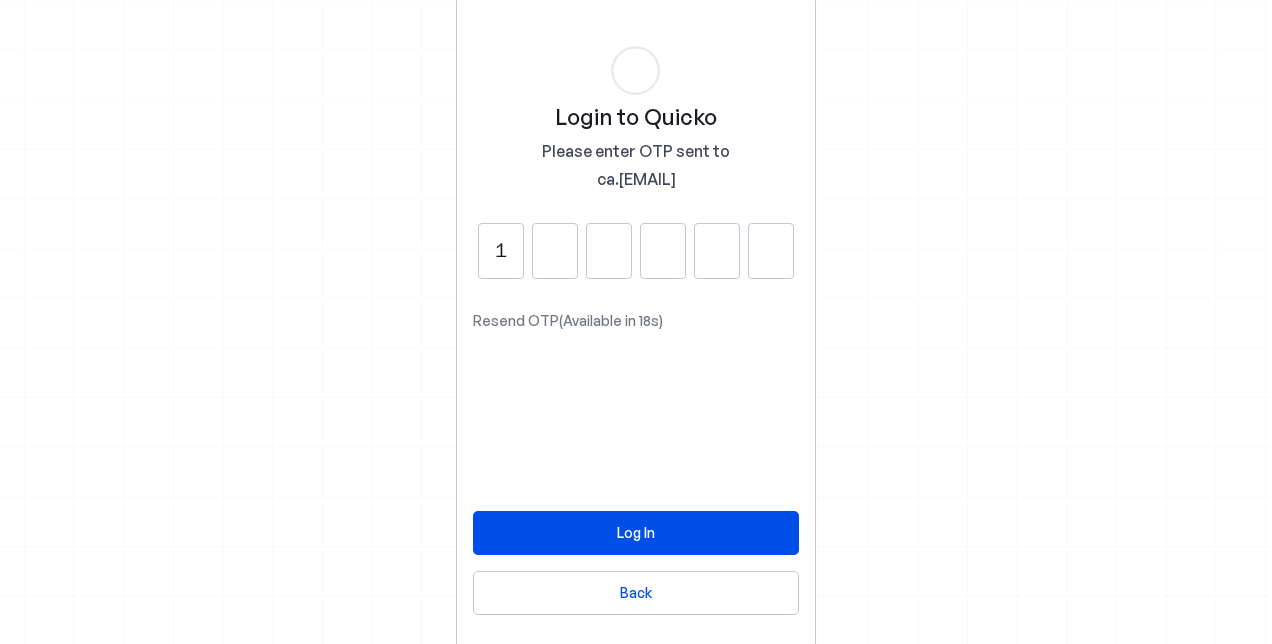 type on "1" 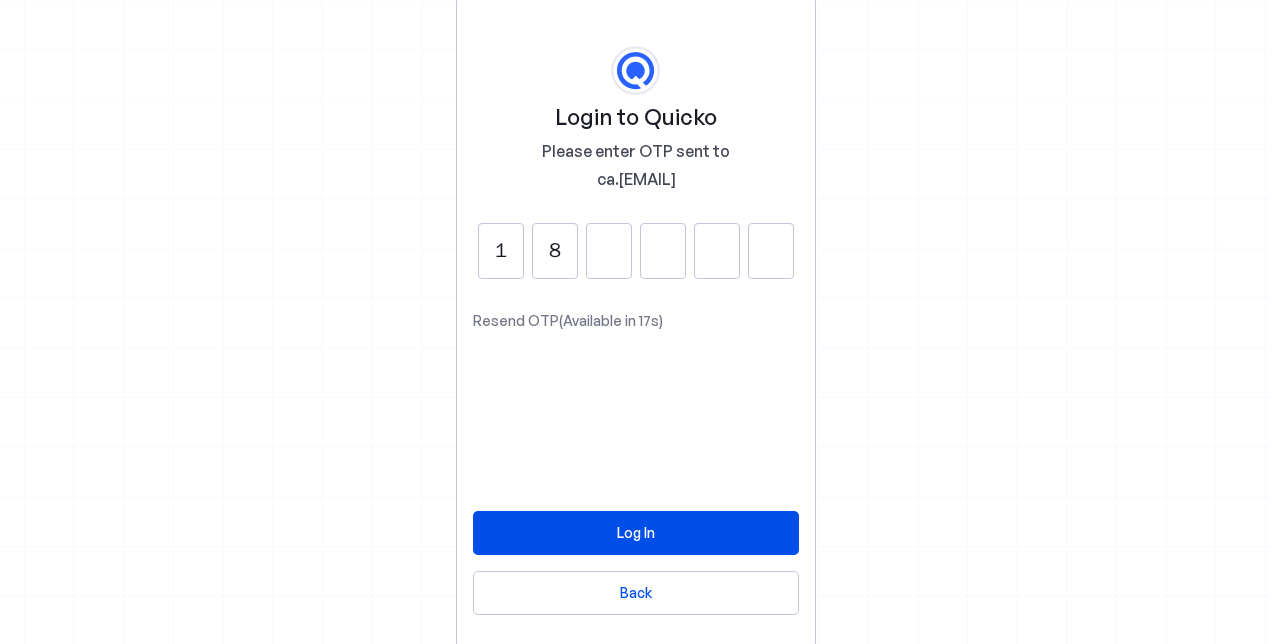 type on "8" 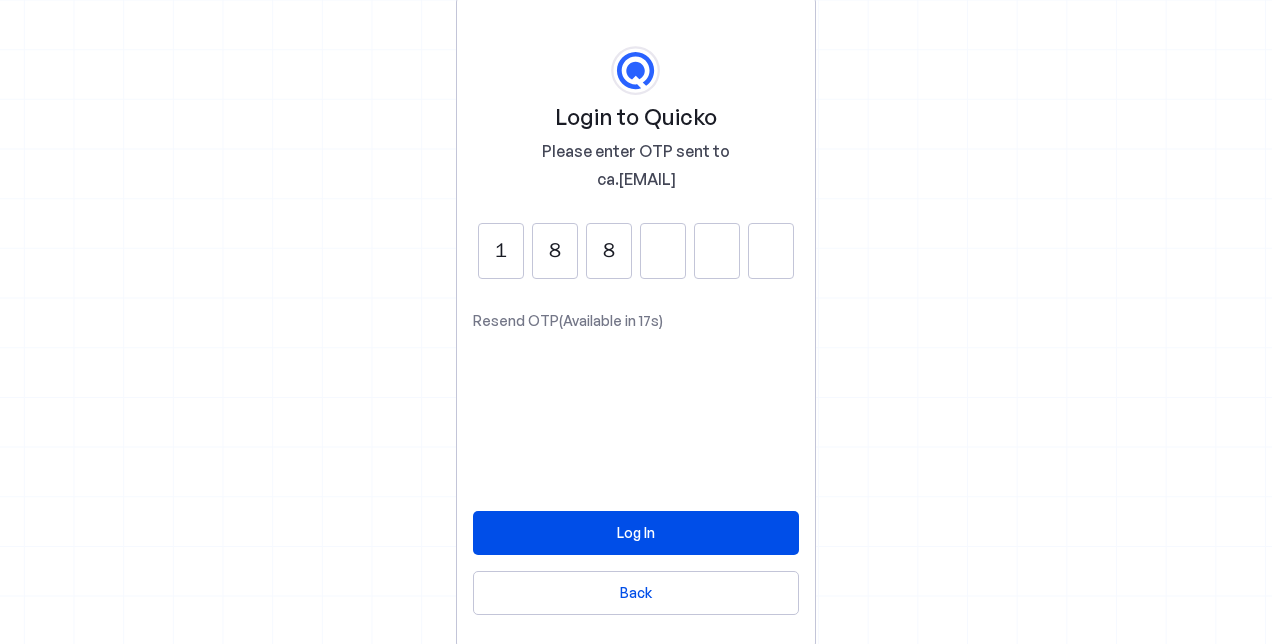 type on "8" 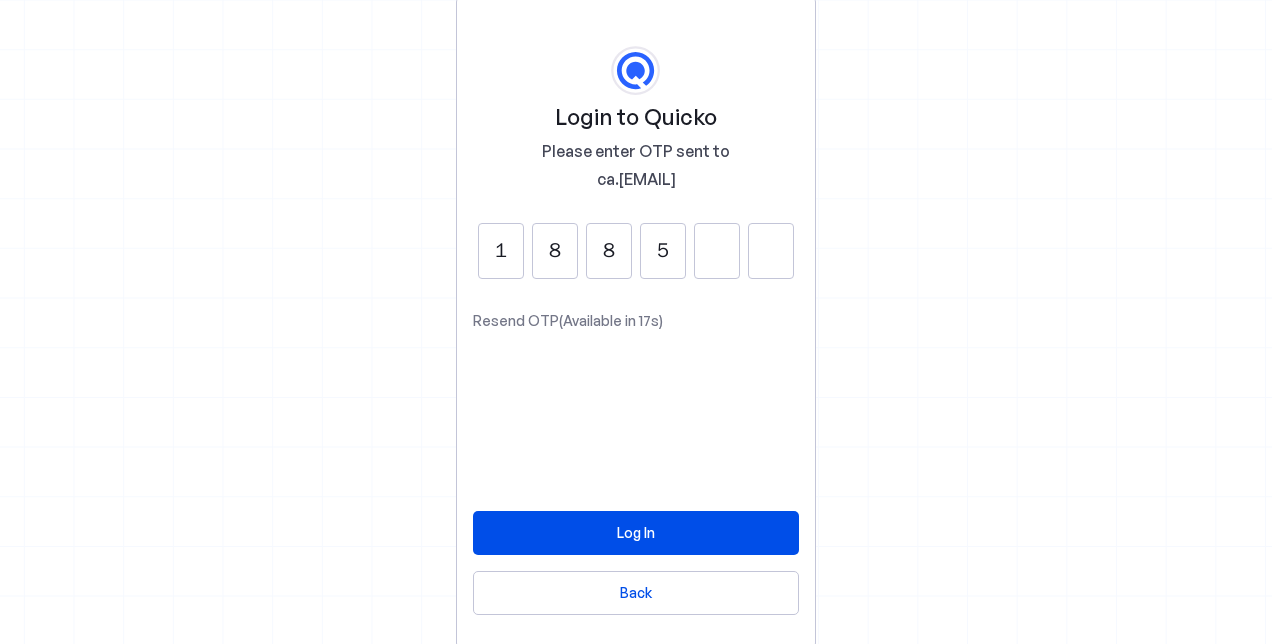 type on "5" 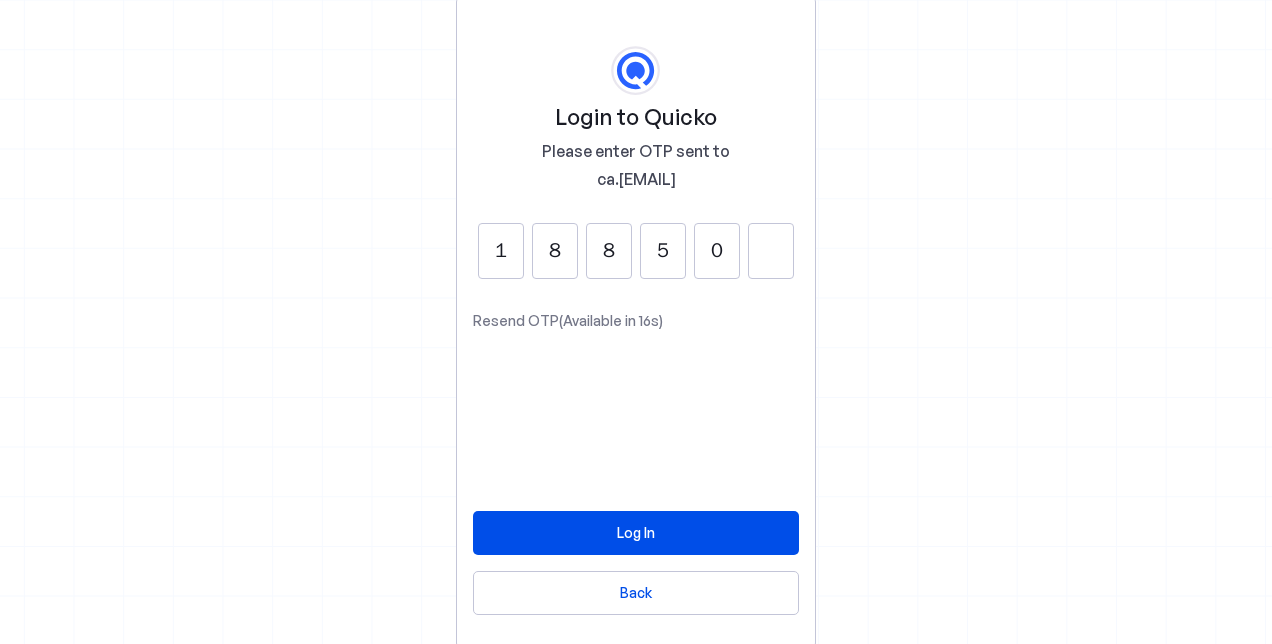 type on "0" 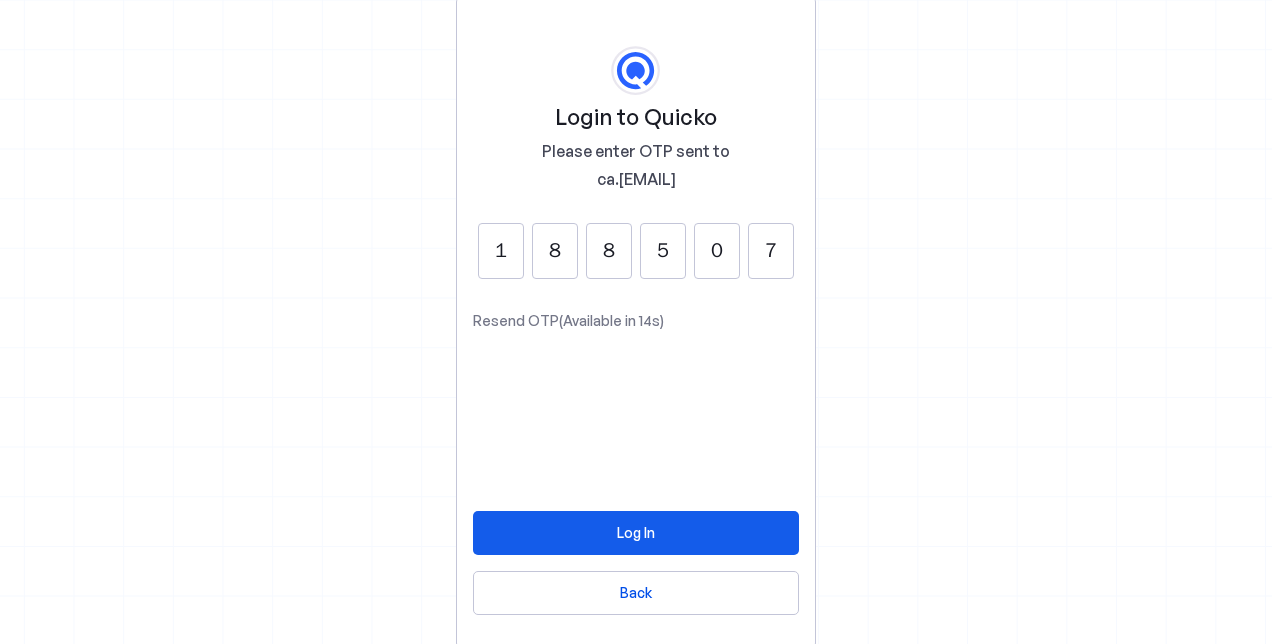 type on "7" 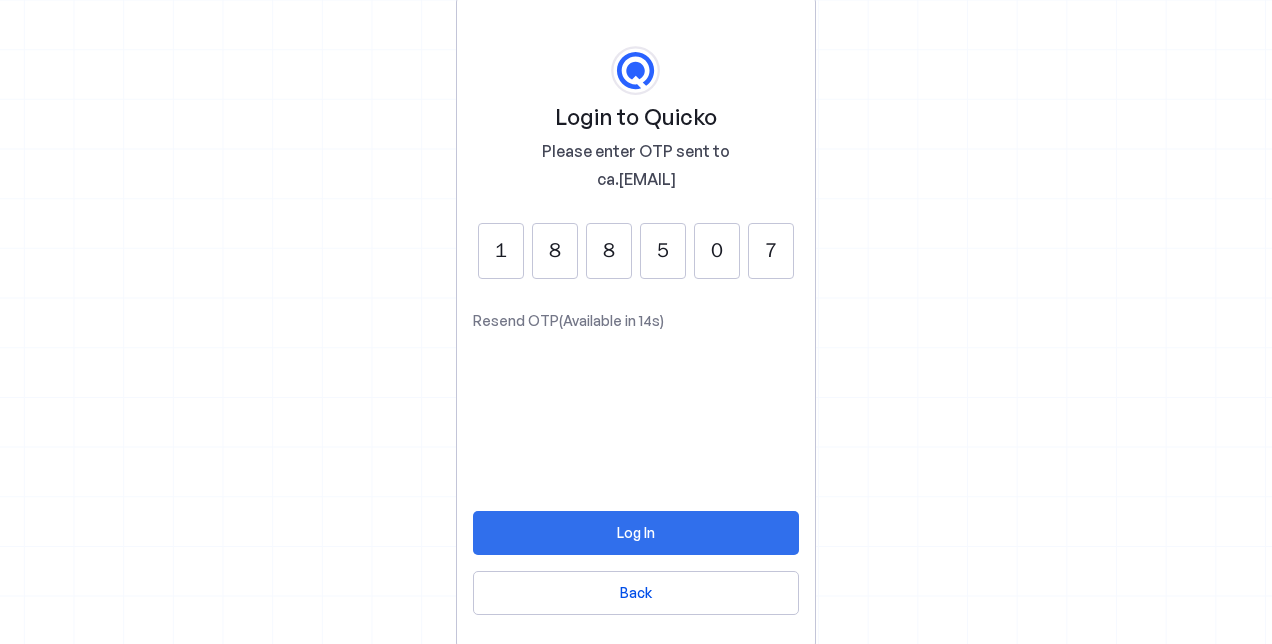 click at bounding box center [636, 533] 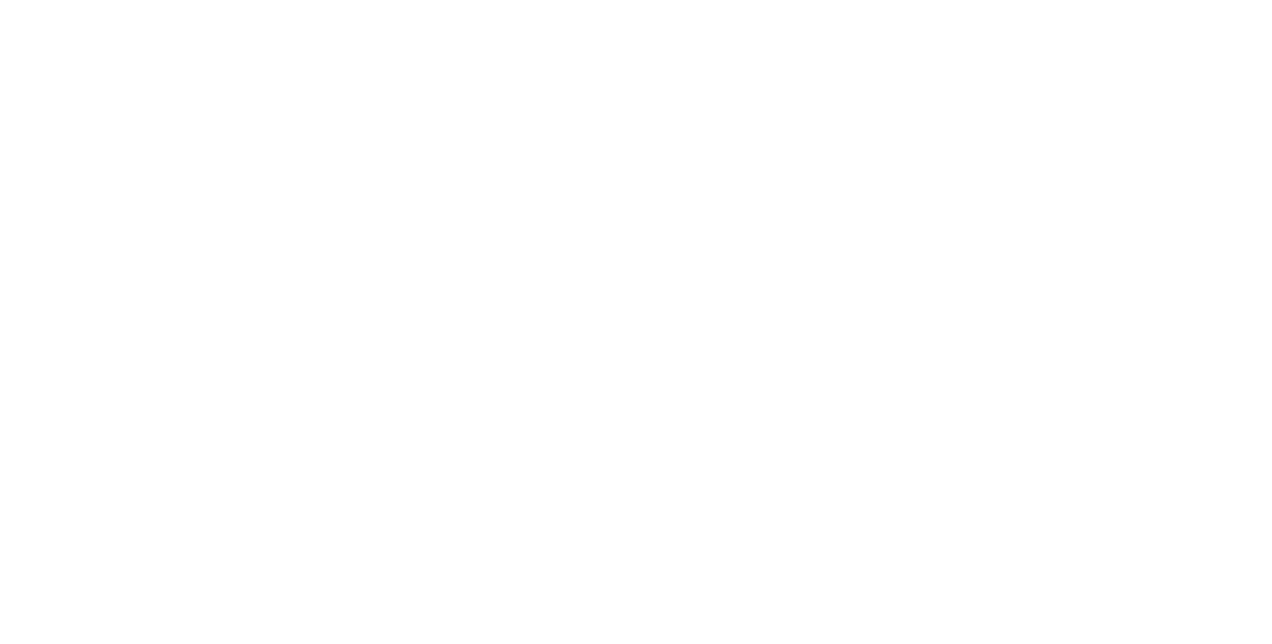 scroll, scrollTop: 0, scrollLeft: 0, axis: both 